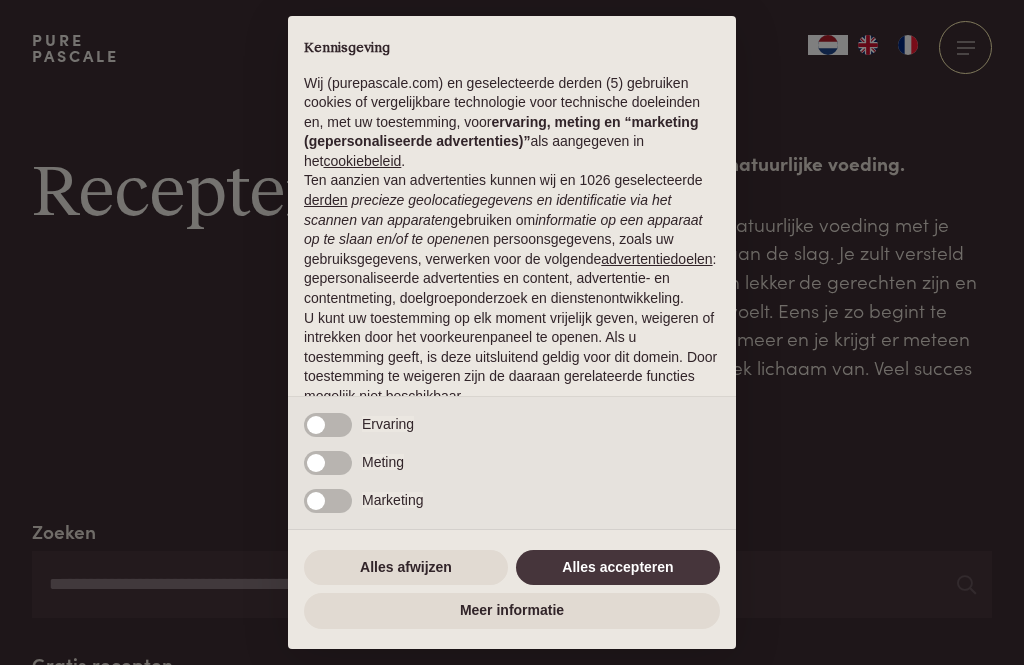click on "×
Kennisgeving Wij  (example.com)   en geselecteerde derden  (5)   gebruiken cookies of vergelijkbare technologie voor technische doeleinden en, met uw toestemming, voor  ervaring, meting en “marketing (gepersonaliseerde advertenties)”  als aangegeven in het  cookiebeleid .  Ten aanzien van advertenties kunnen wij en 1026  geselecteerde  derden   precieze geolocatiegegevens en identificatie via het scannen van apparaten  gebruiken om  informatie op een apparaat op te slaan en/of te openen  en persoonsgegevens, zoals uw gebruiksgegevens, verwerken voor de volgende  advertentiedoelen : gepersonaliseerde advertenties en content, advertentie- en contentmeting, doelgroeponderzoek en dienstenontwikkeling. U kunt uw toestemming op elk moment vrijelijk geven, weigeren of intrekken door het voorkeurenpaneel te openen. Als u toestemming geeft, is deze uitsluitend geldig voor dit domein. Door toestemming te weigeren zijn de daaraan gerelateerde functies mogelijk niet beschikbaar. Noodzakelijke" at bounding box center [512, 332] 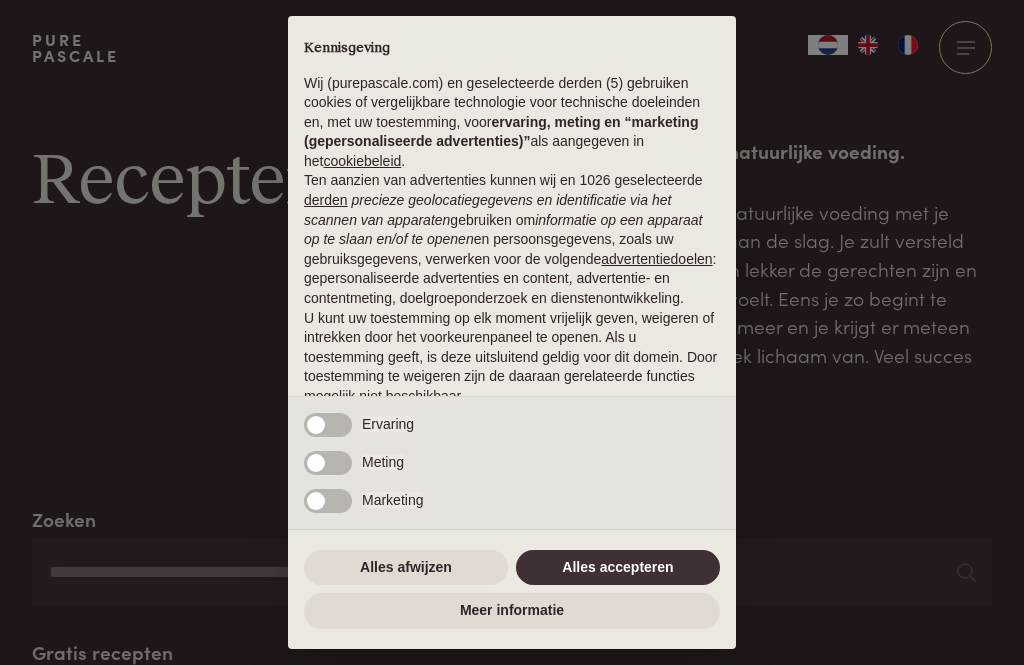 click on "Alles accepteren" at bounding box center (618, 568) 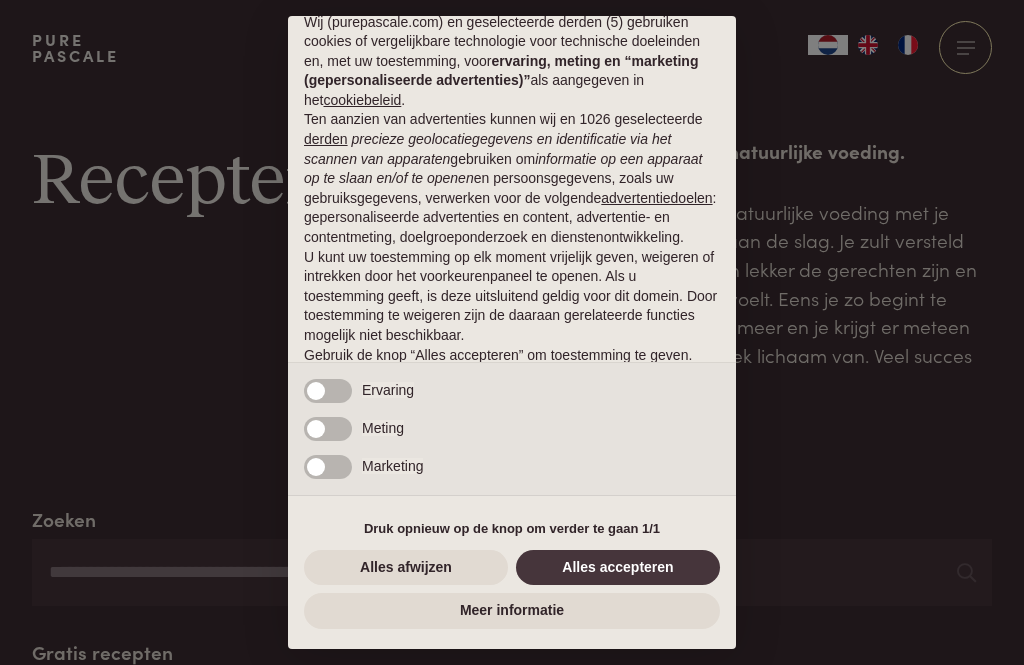 click on "Alles accepteren" at bounding box center (618, 568) 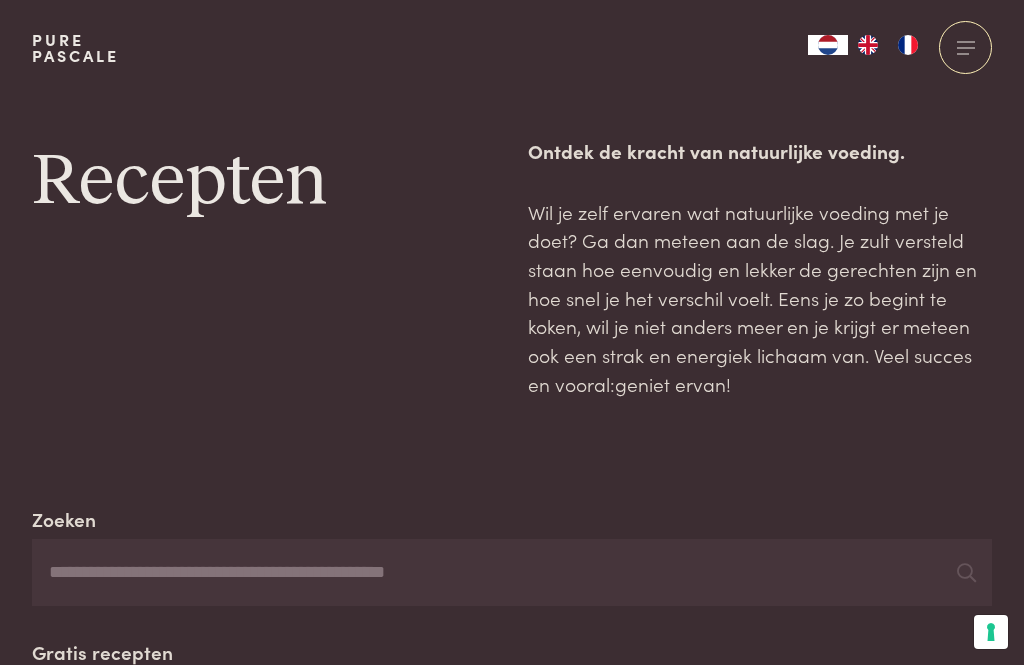 click on "Zoeken" at bounding box center [512, 573] 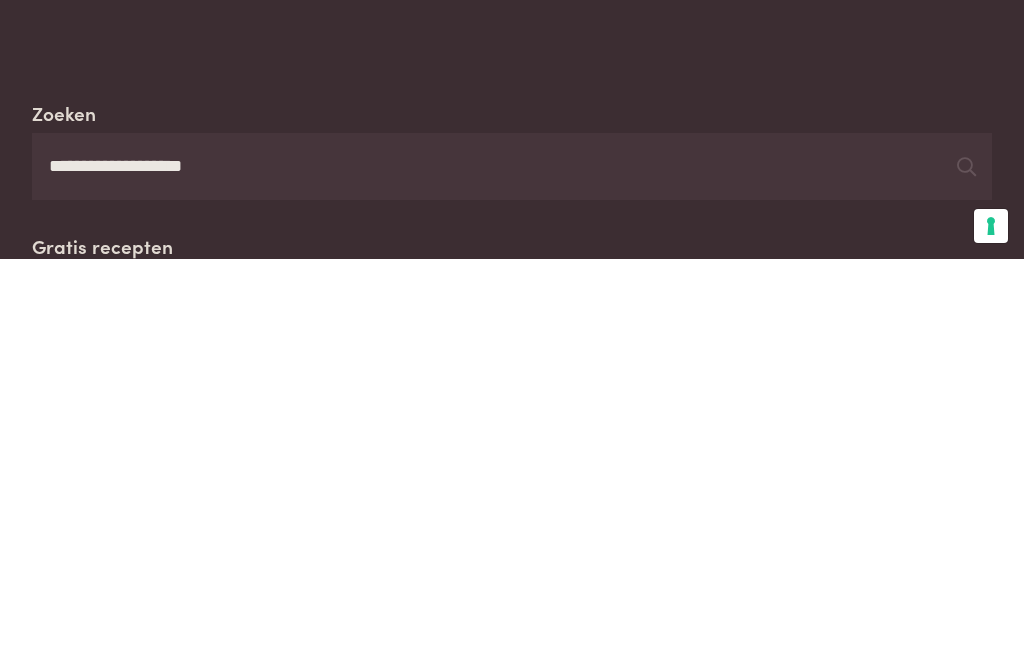 click on "**********" at bounding box center (512, 573) 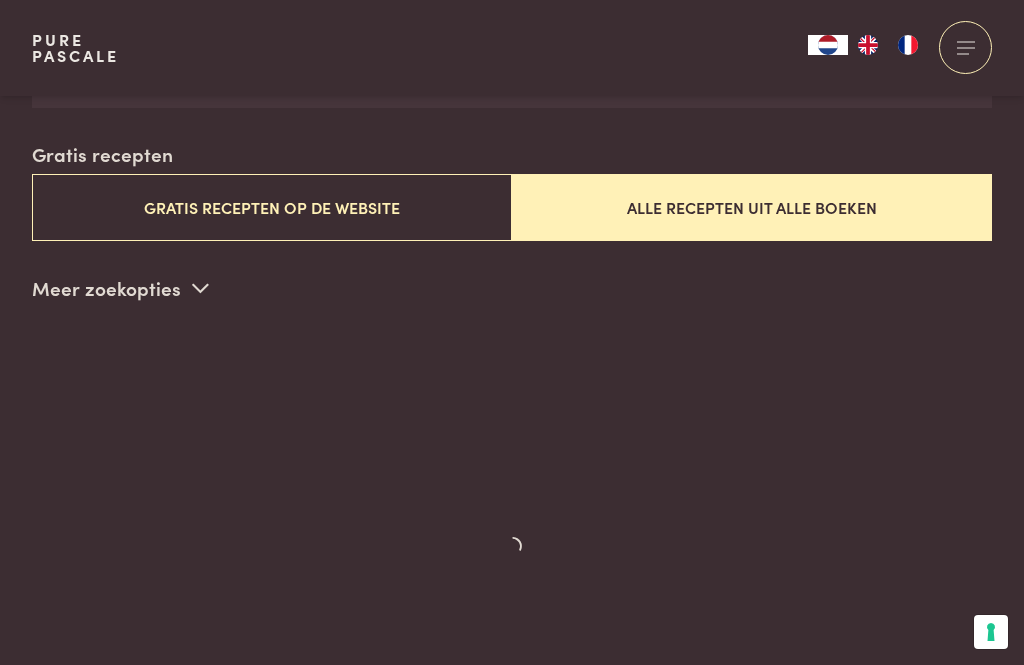 scroll, scrollTop: 511, scrollLeft: 0, axis: vertical 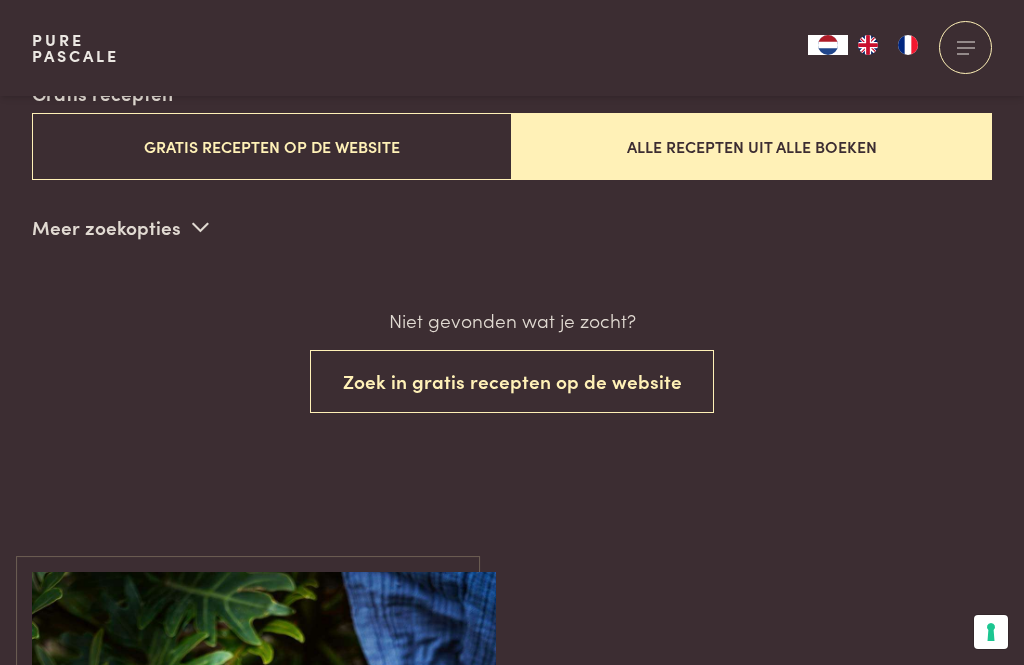 click on "Zoek in  gratis recepten op de website" at bounding box center (512, 381) 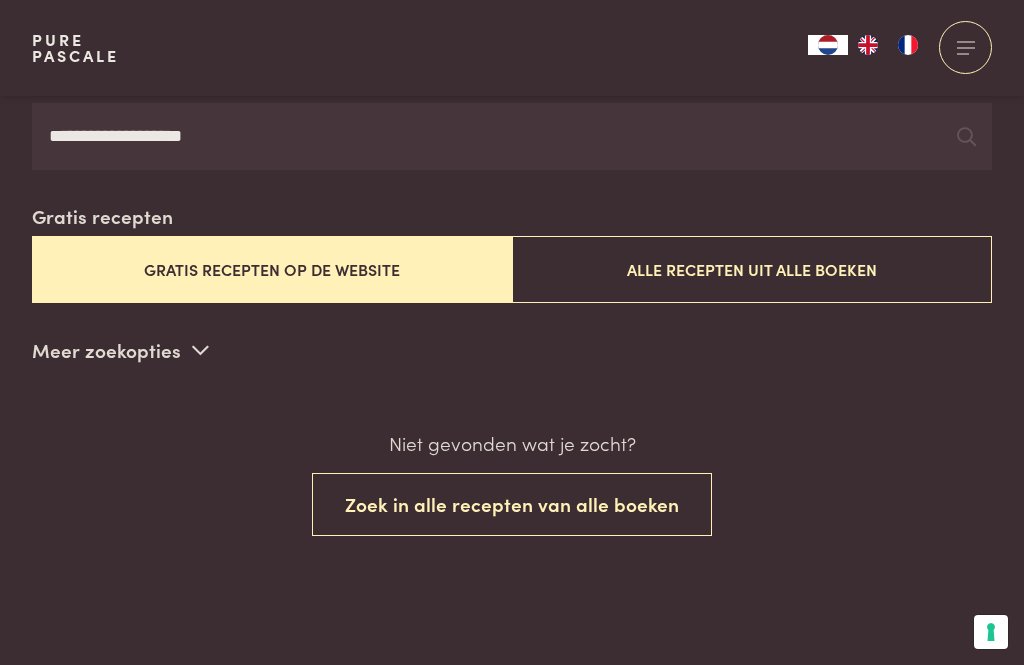 scroll, scrollTop: 437, scrollLeft: 0, axis: vertical 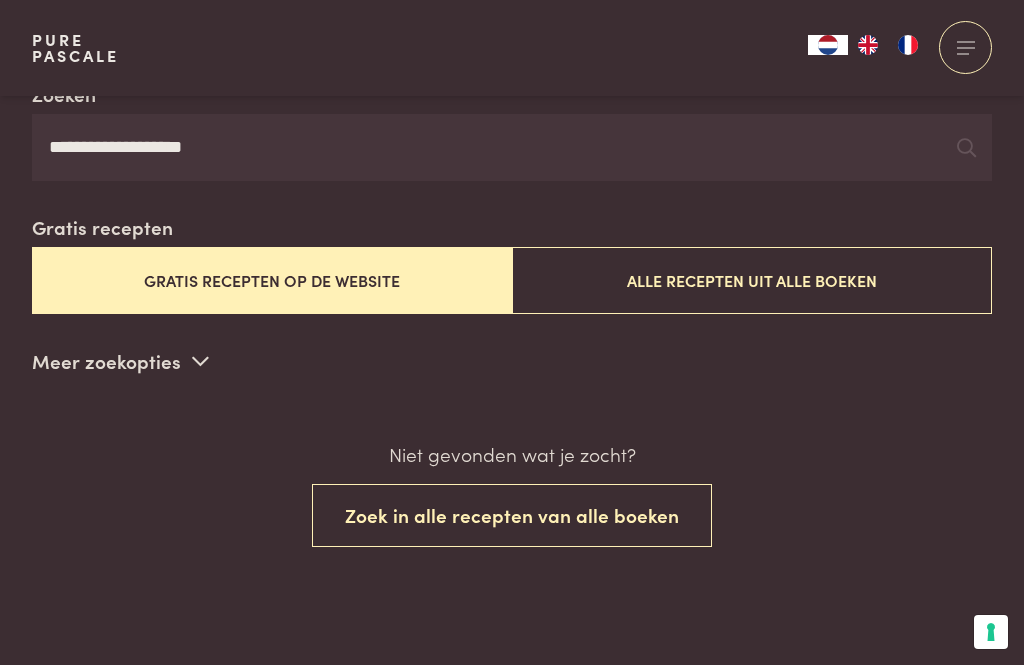 click on "Zoek in  alle recepten van alle boeken" at bounding box center (512, 515) 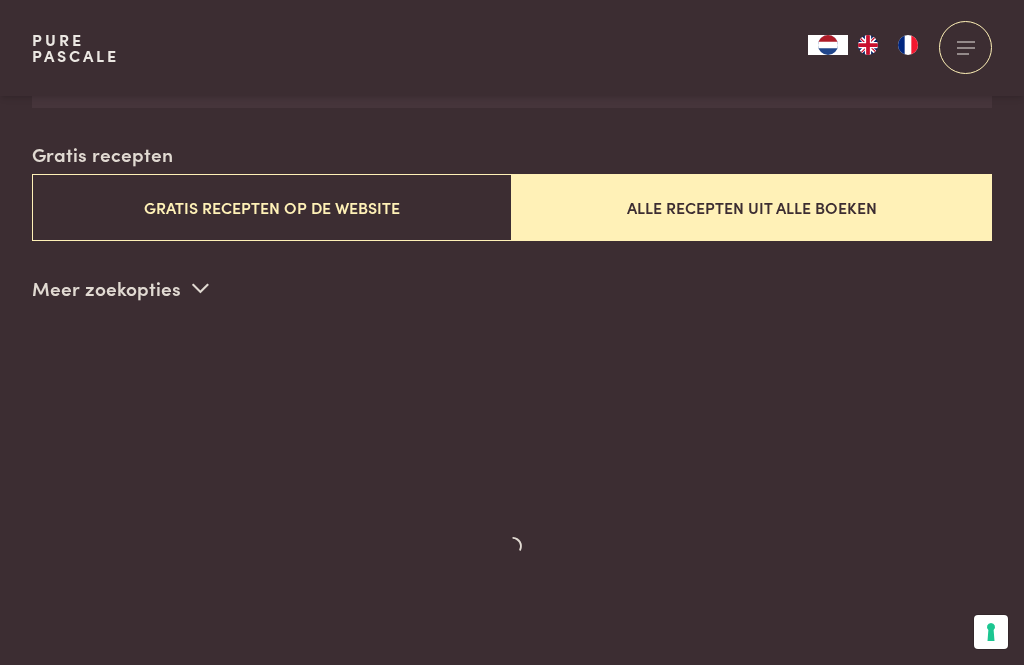 scroll, scrollTop: 511, scrollLeft: 0, axis: vertical 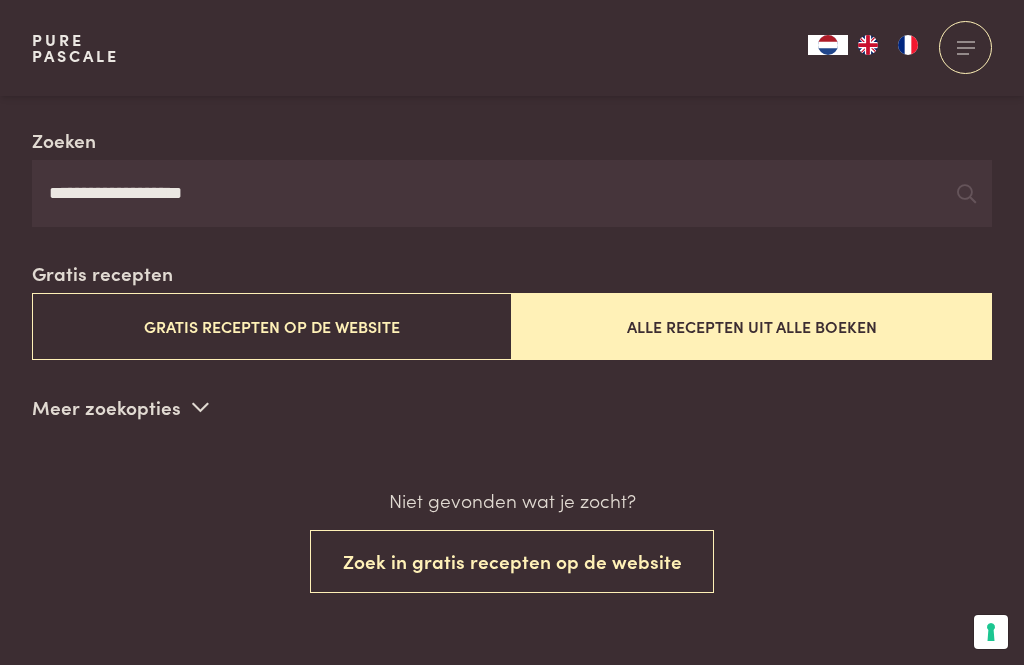 click on "Alle recepten uit alle boeken" at bounding box center (752, 326) 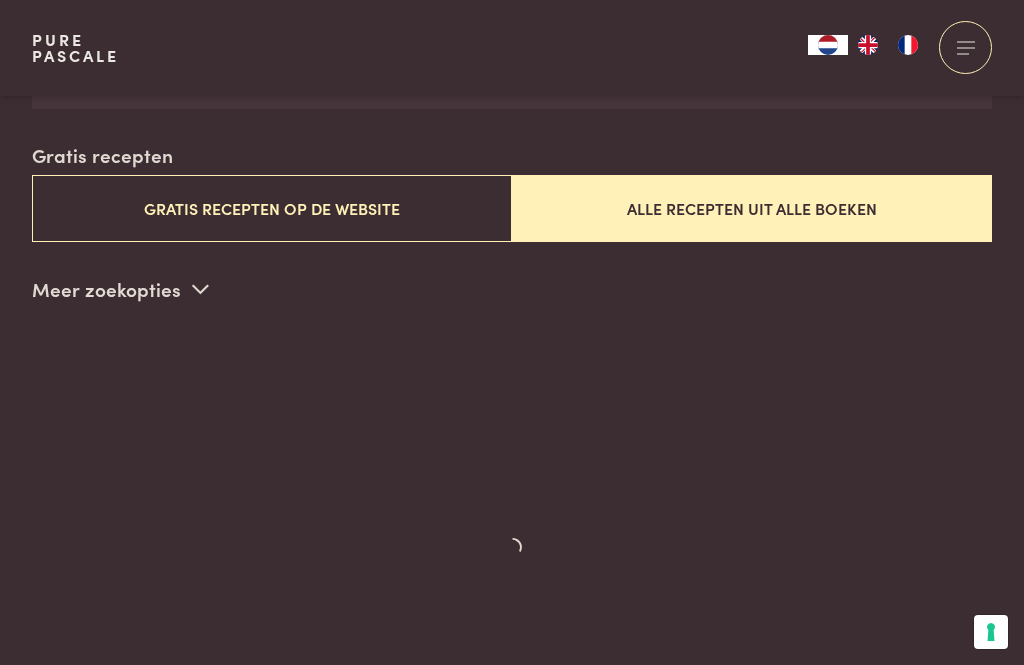 scroll, scrollTop: 511, scrollLeft: 0, axis: vertical 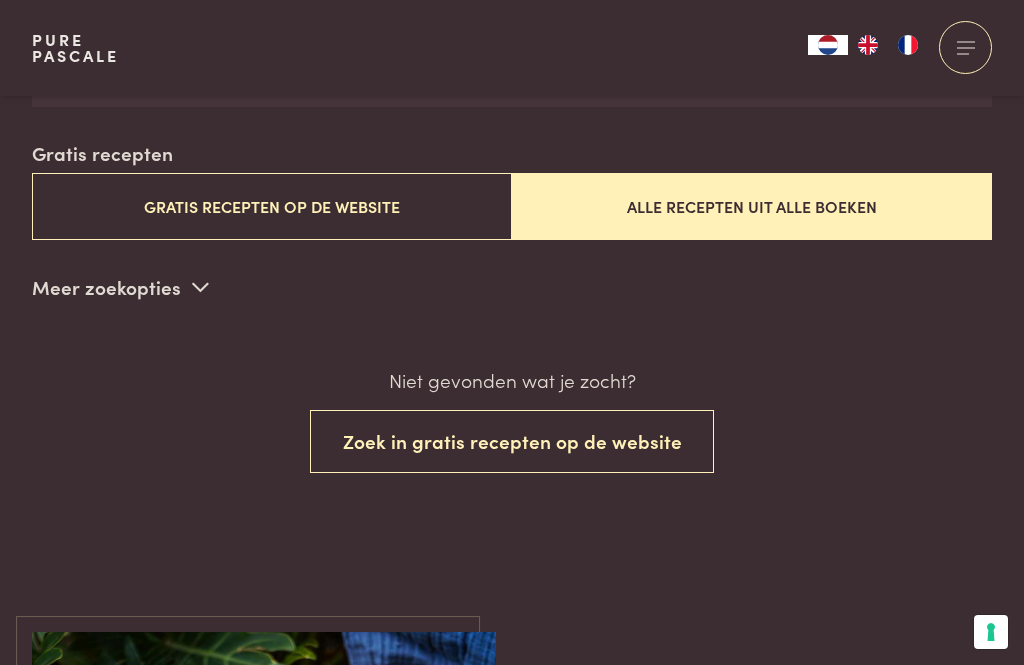 click on "Zoek in  gratis recepten op de website" at bounding box center [512, 441] 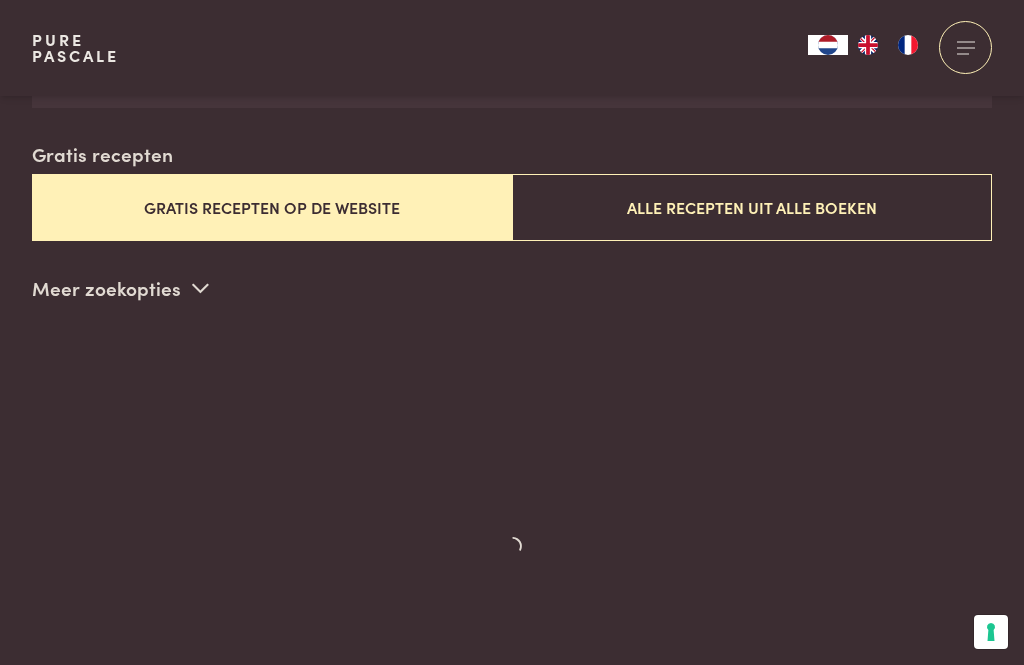 scroll, scrollTop: 511, scrollLeft: 0, axis: vertical 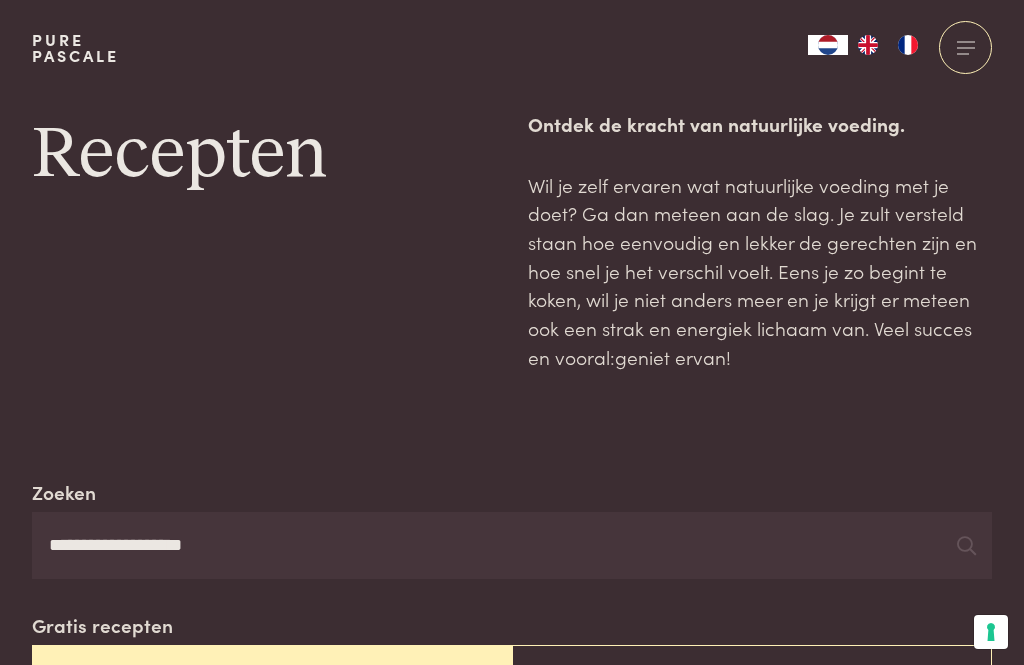click on "**********" at bounding box center (512, 546) 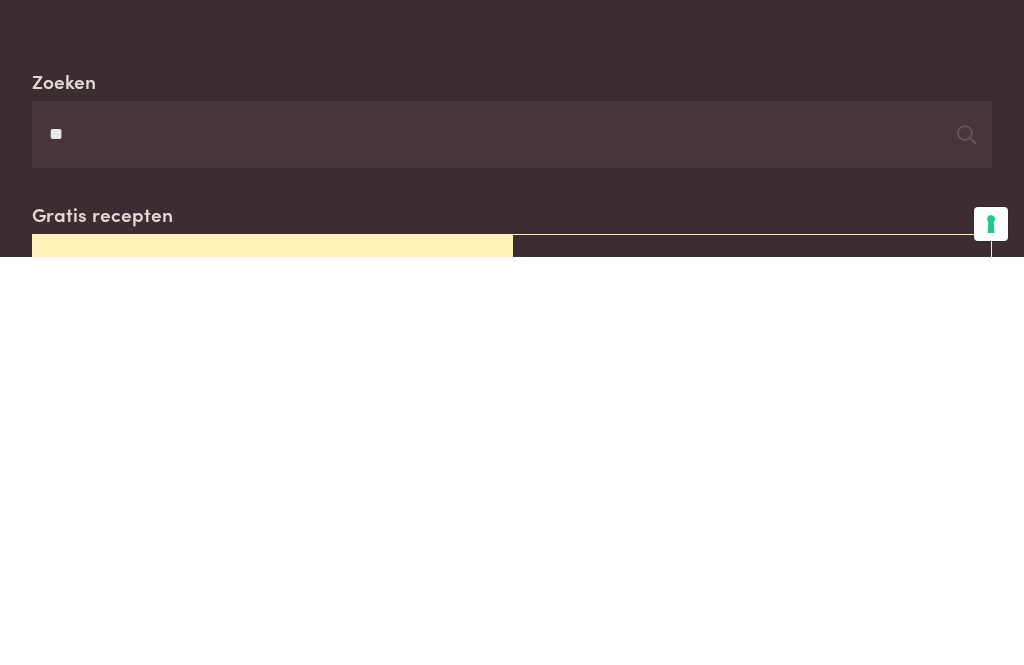 type on "*" 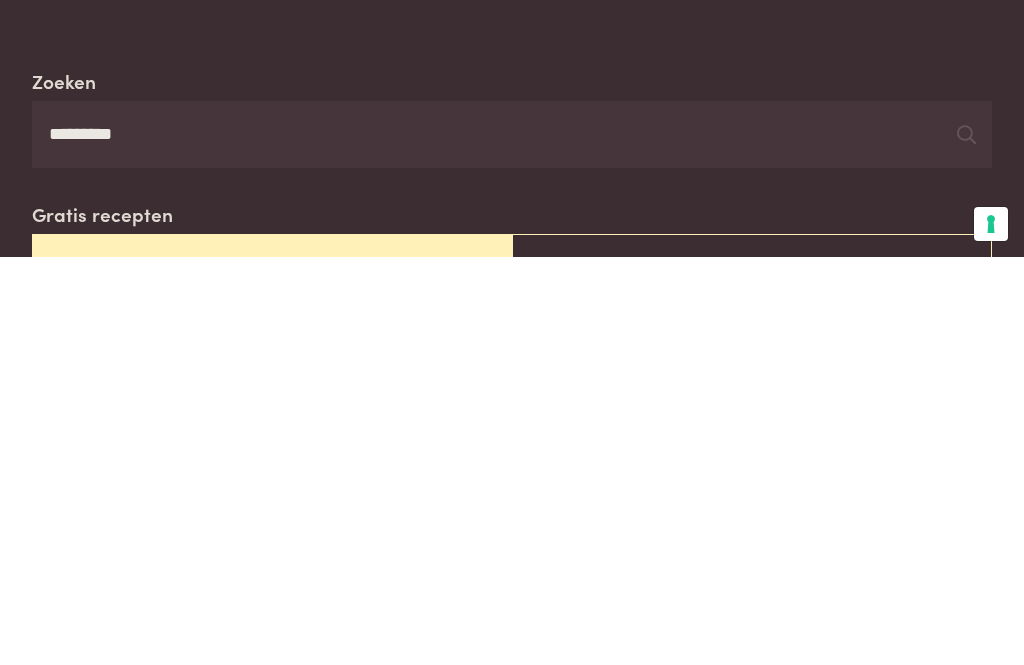 type on "*********" 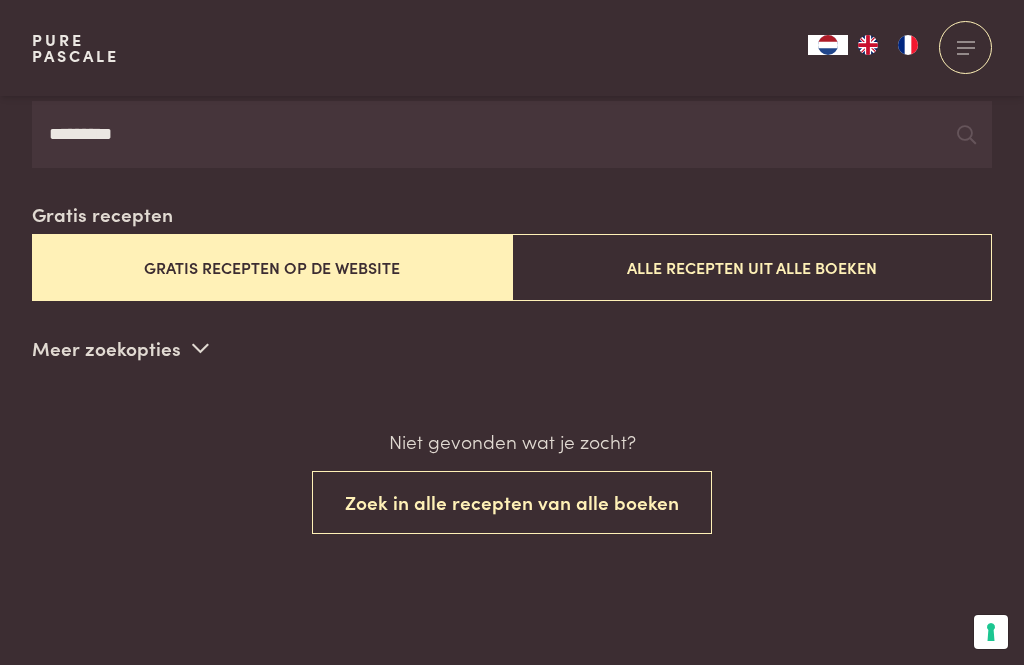 click on "Zoek in  alle recepten van alle boeken" at bounding box center (512, 502) 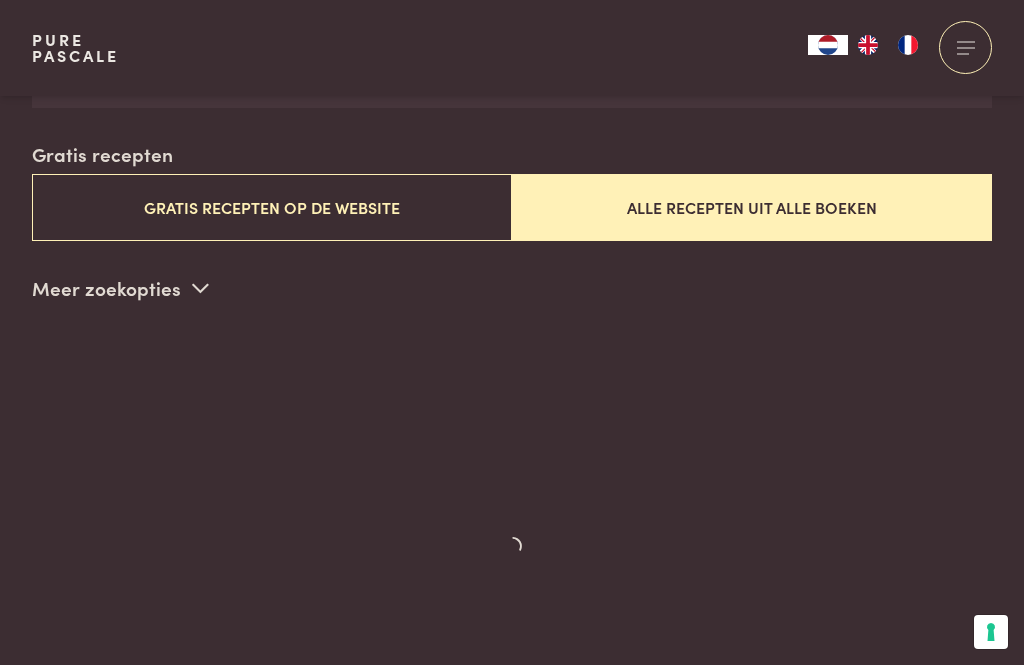 scroll, scrollTop: 511, scrollLeft: 0, axis: vertical 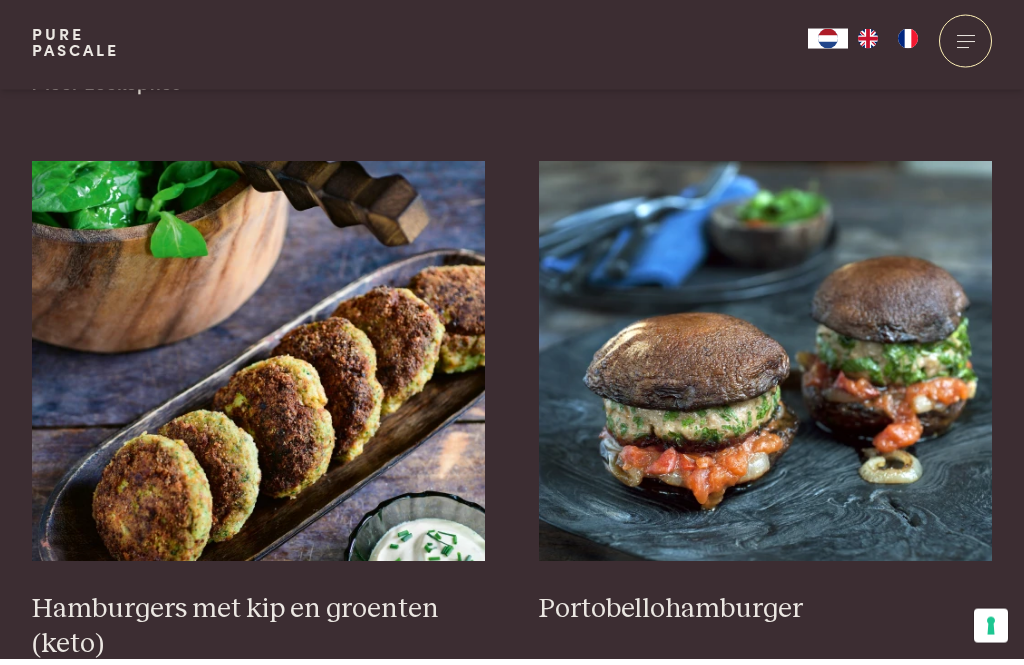 click on "Hamburgers met kip en groenten (keto)" at bounding box center [259, 632] 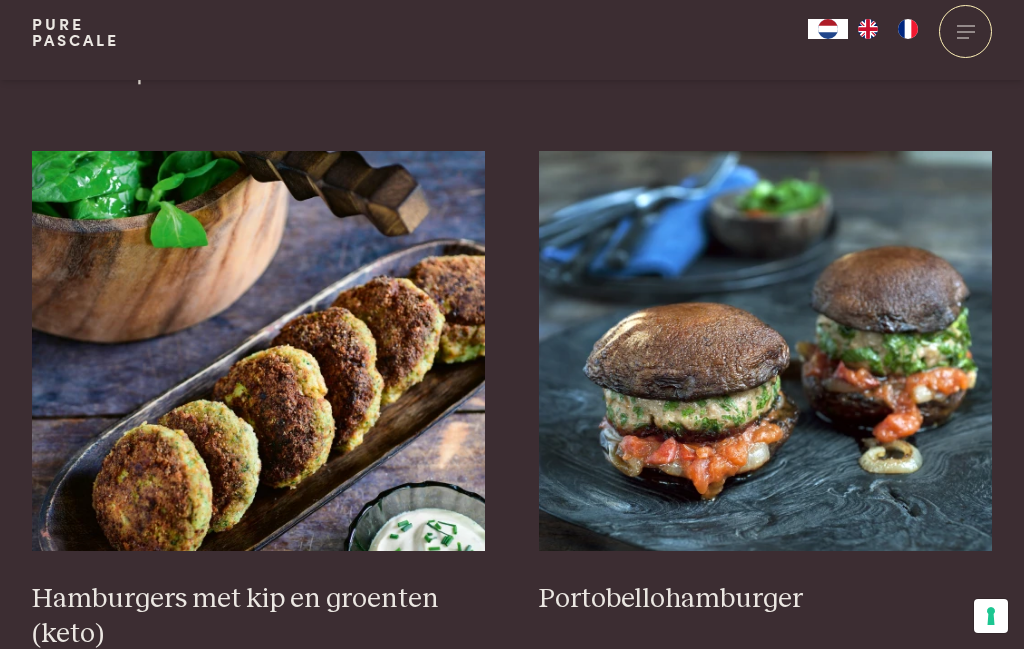 click at bounding box center [259, 367] 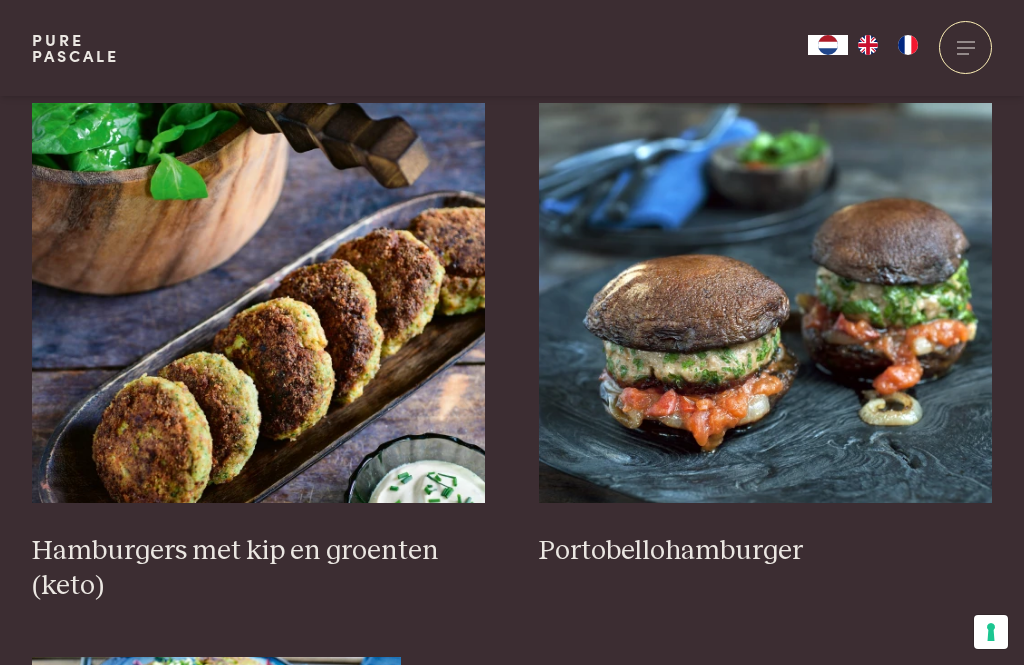 click at bounding box center [259, 303] 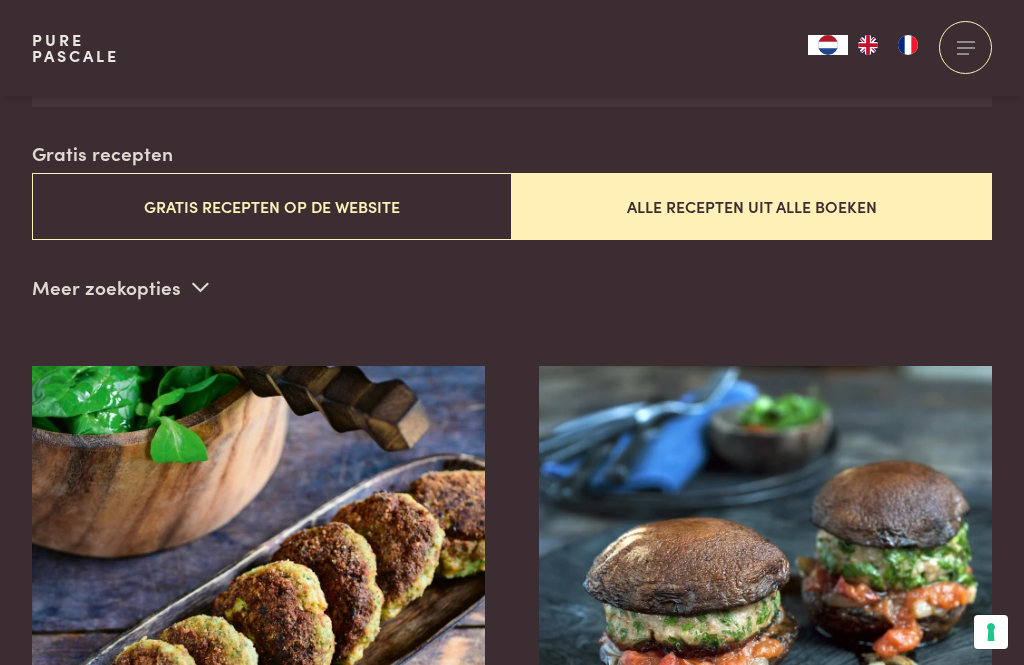 scroll, scrollTop: 450, scrollLeft: 0, axis: vertical 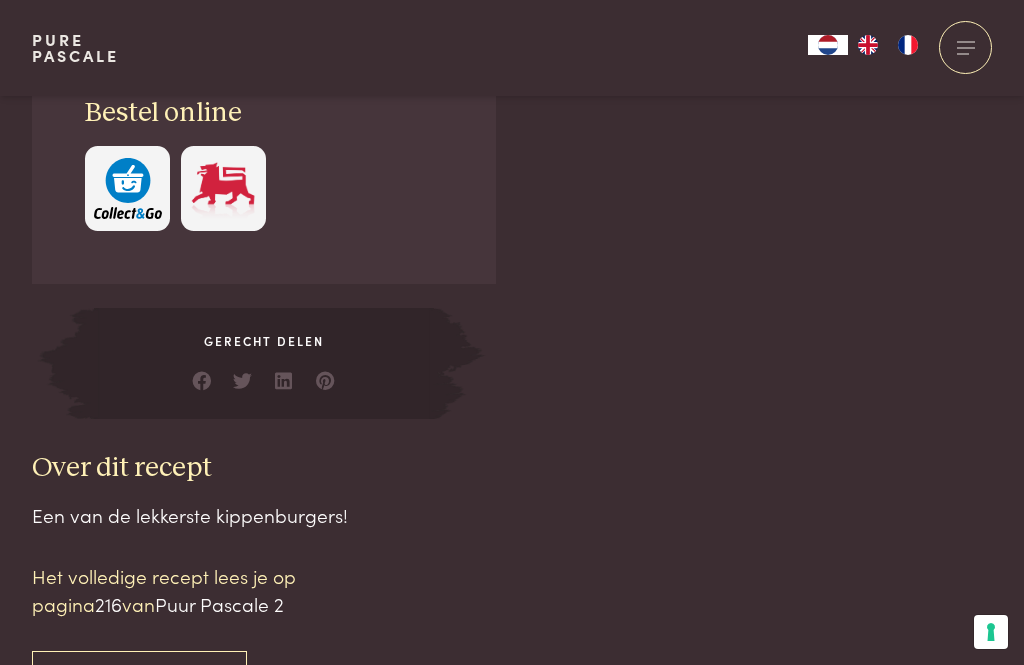 click on "Het volledige recept lees je op pagina 216 van Puur Pascale 2" at bounding box center [202, 590] 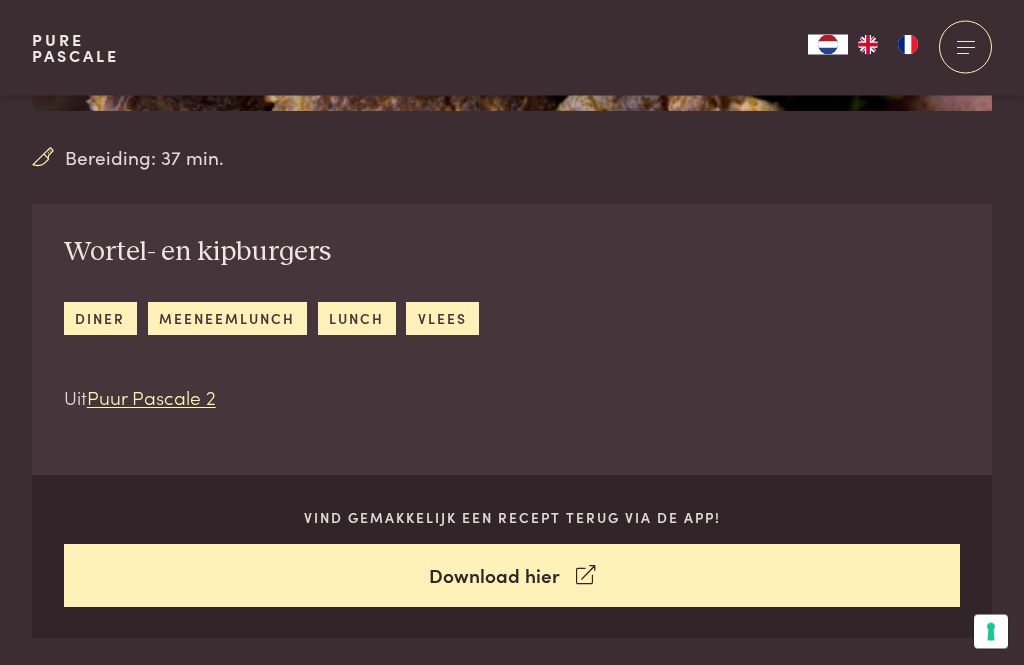 scroll, scrollTop: 561, scrollLeft: 0, axis: vertical 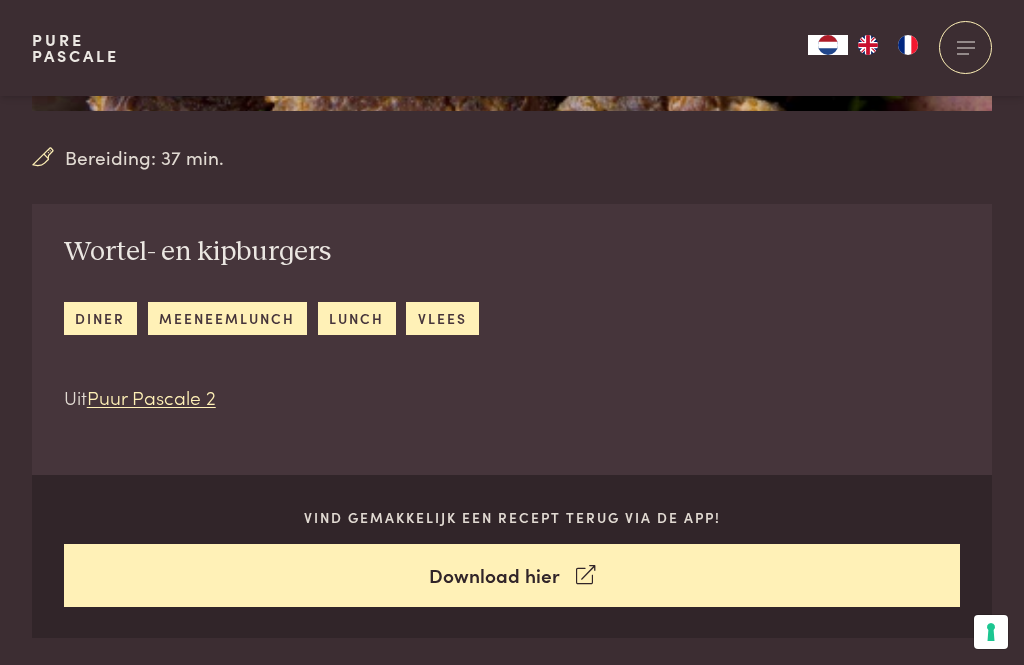 click on "Download hier" at bounding box center (512, 575) 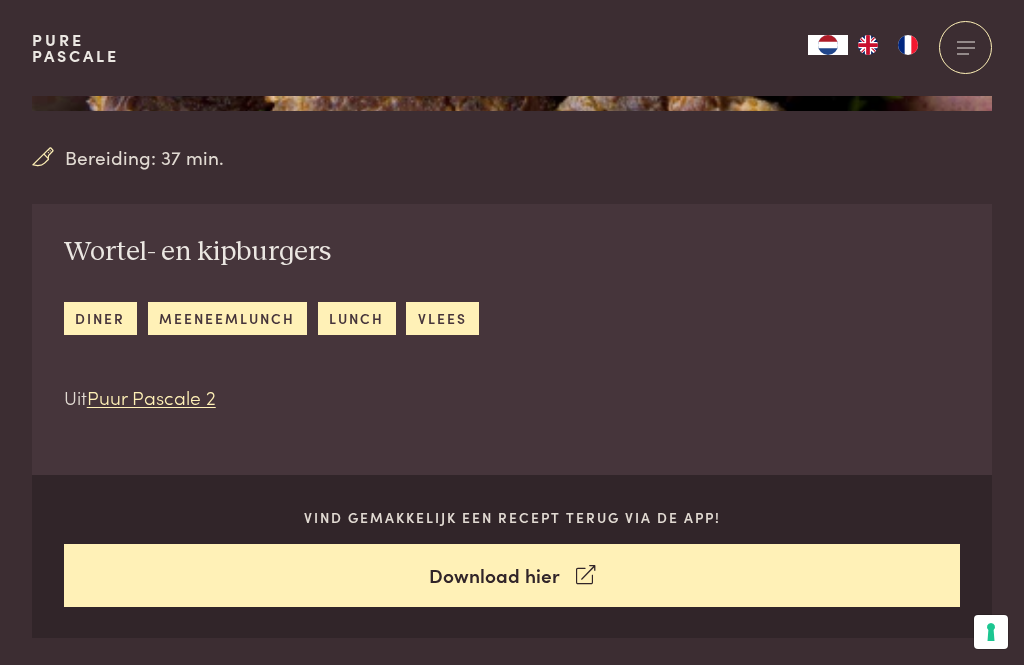 scroll, scrollTop: 625, scrollLeft: 0, axis: vertical 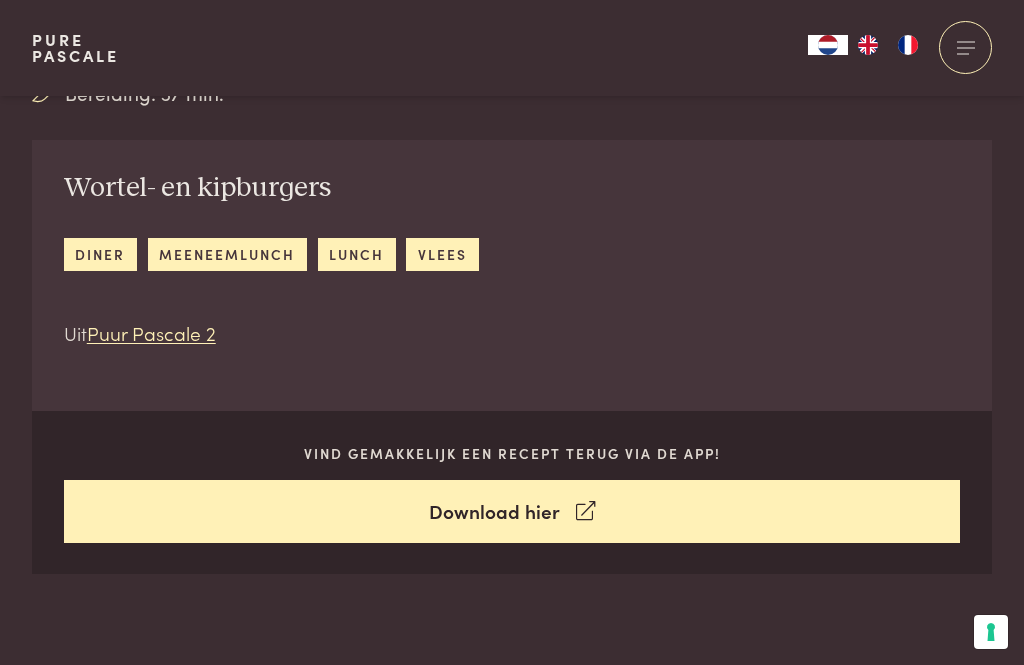 click on "Puur Pascale 2" at bounding box center (151, 332) 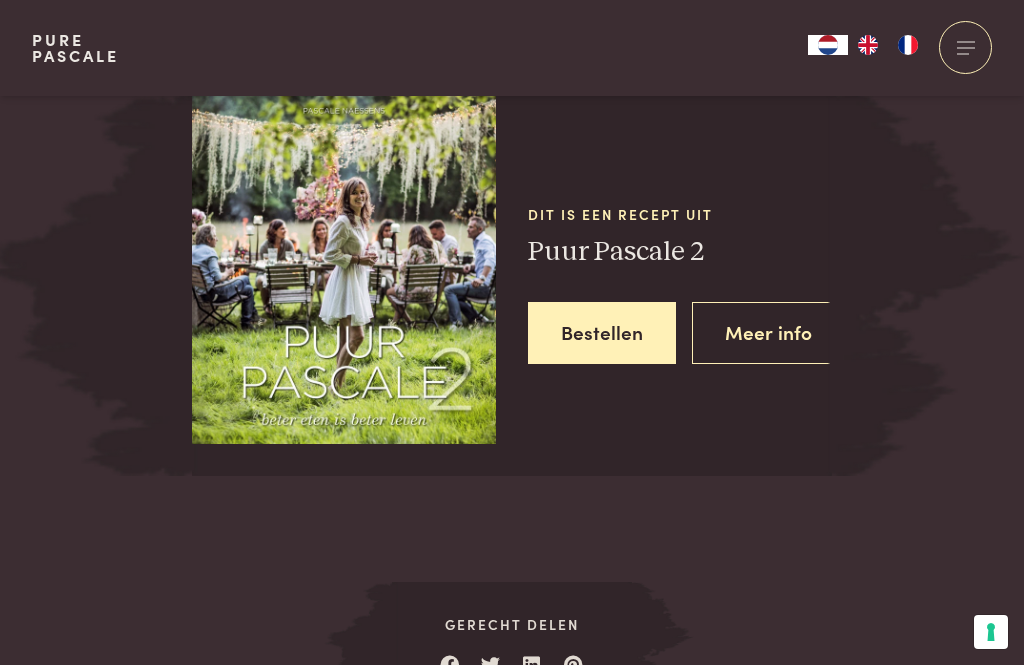 scroll, scrollTop: 2436, scrollLeft: 0, axis: vertical 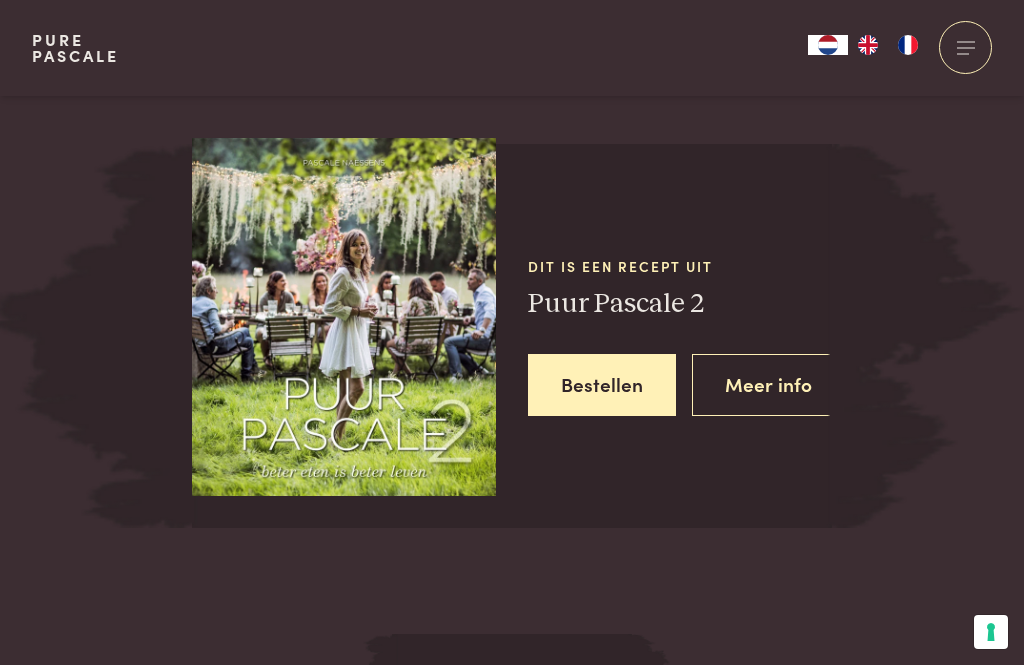 click at bounding box center [965, 47] 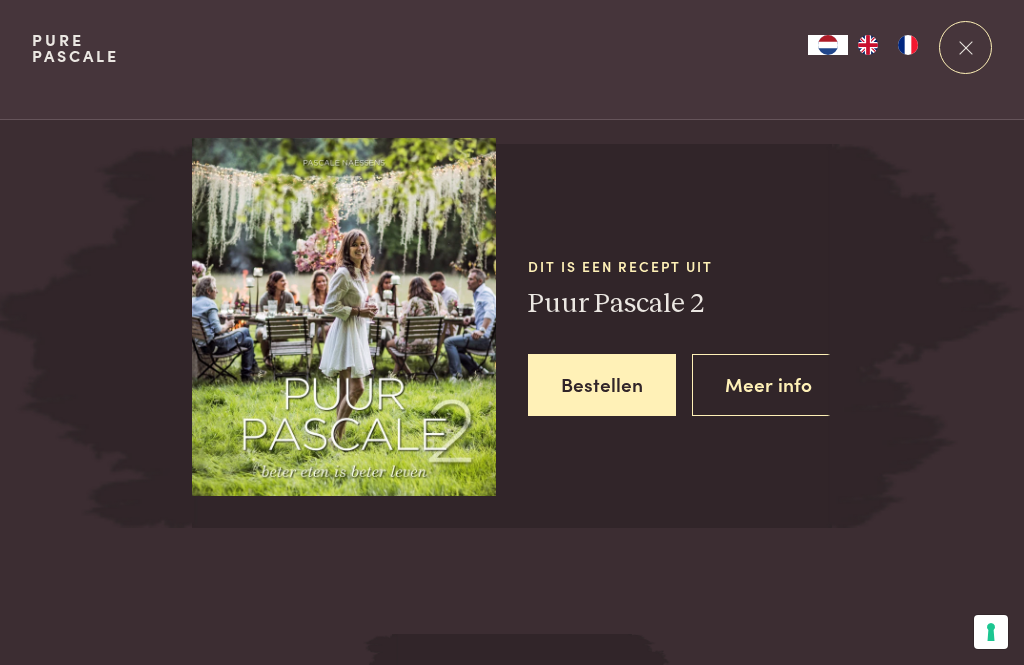 scroll, scrollTop: 0, scrollLeft: 0, axis: both 